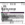 scroll, scrollTop: 0, scrollLeft: 0, axis: both 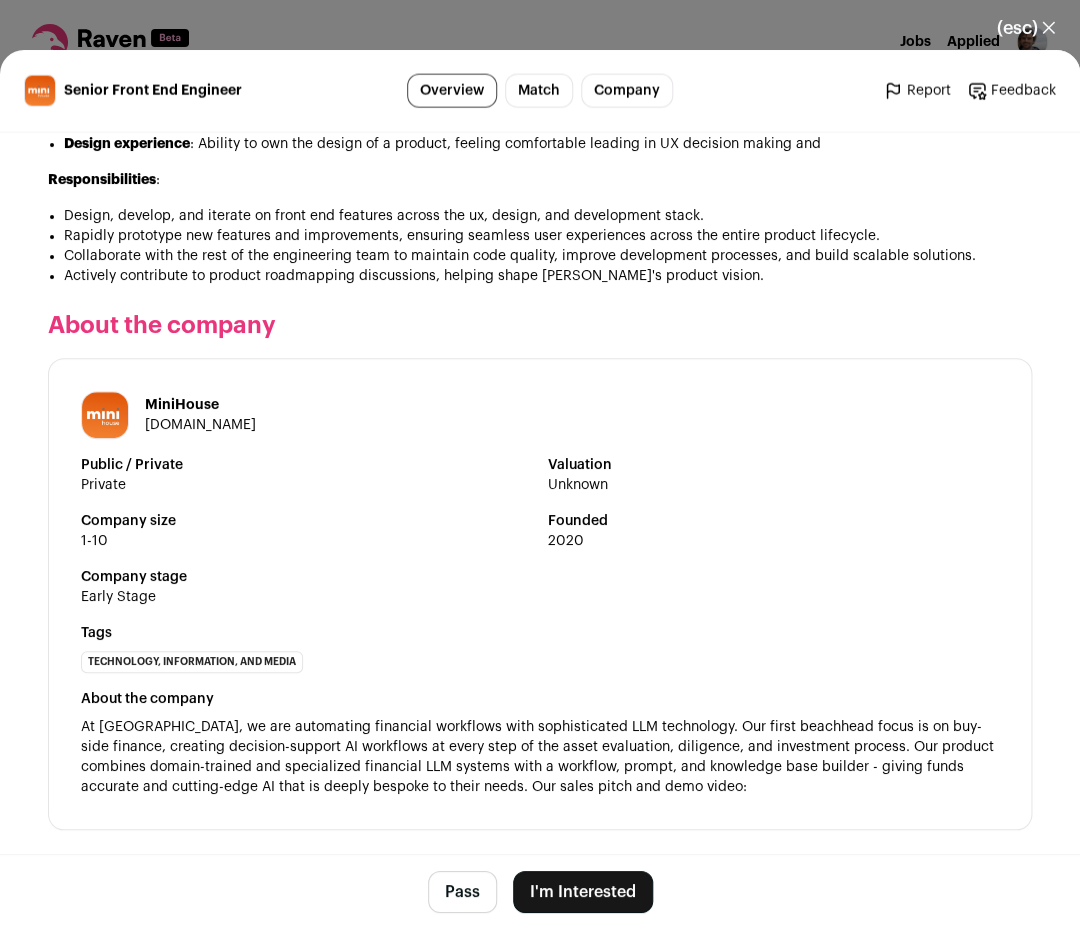 click on "[DOMAIN_NAME]" at bounding box center [200, 425] 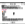 scroll, scrollTop: 9873, scrollLeft: 0, axis: vertical 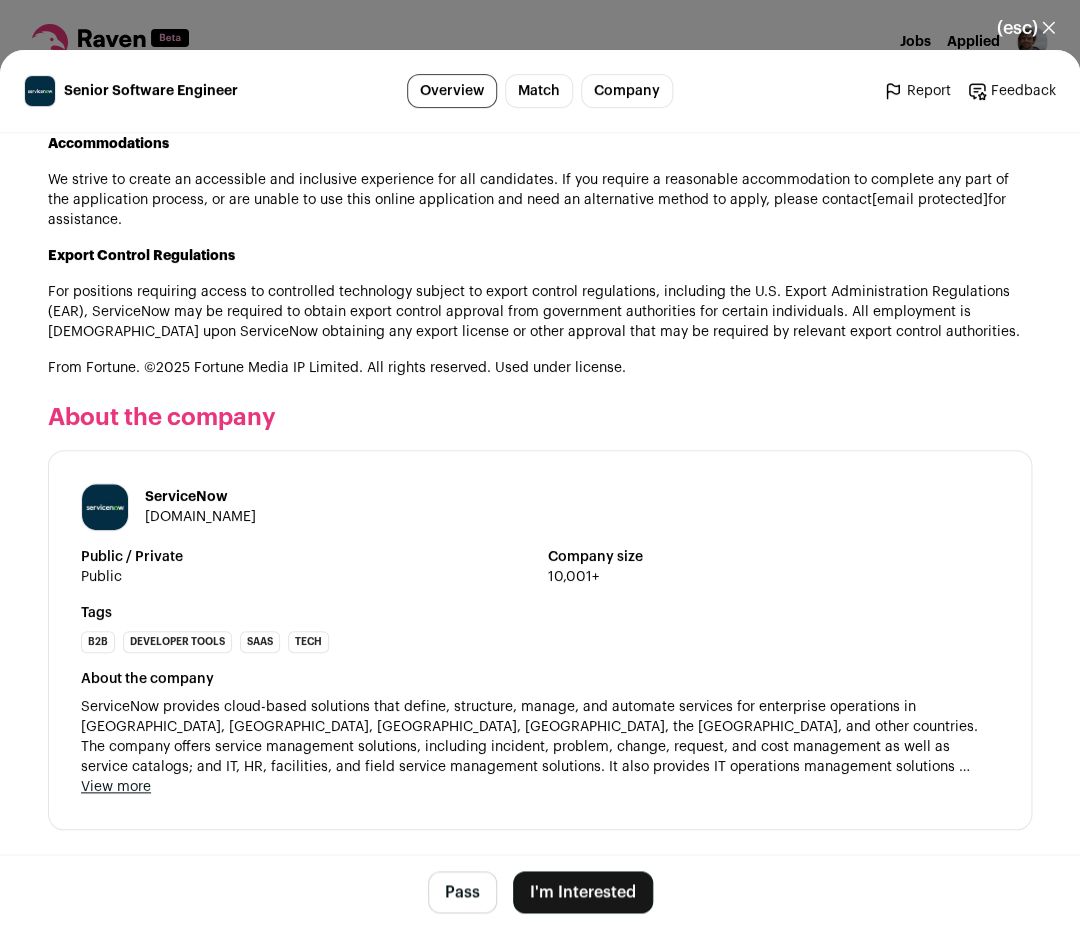 click on "View more" at bounding box center [116, 787] 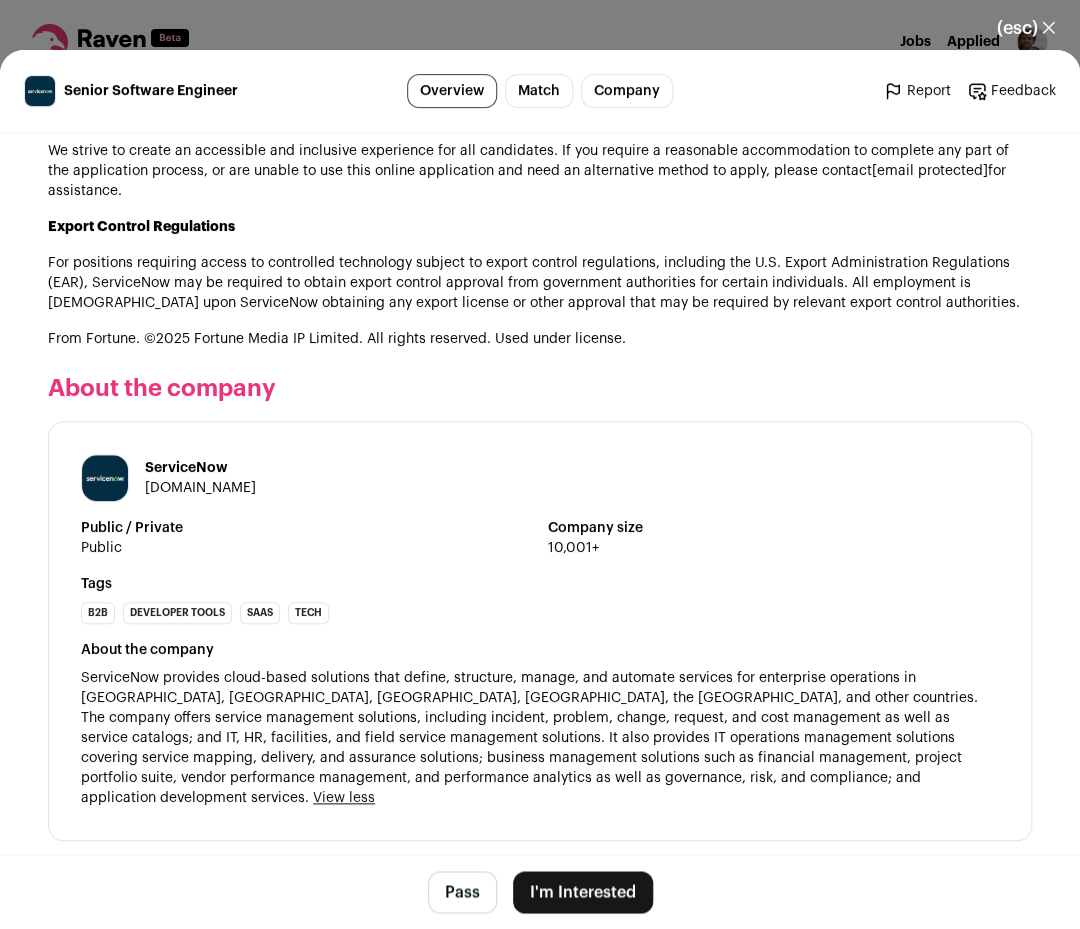 click on "I'm Interested" at bounding box center [583, 892] 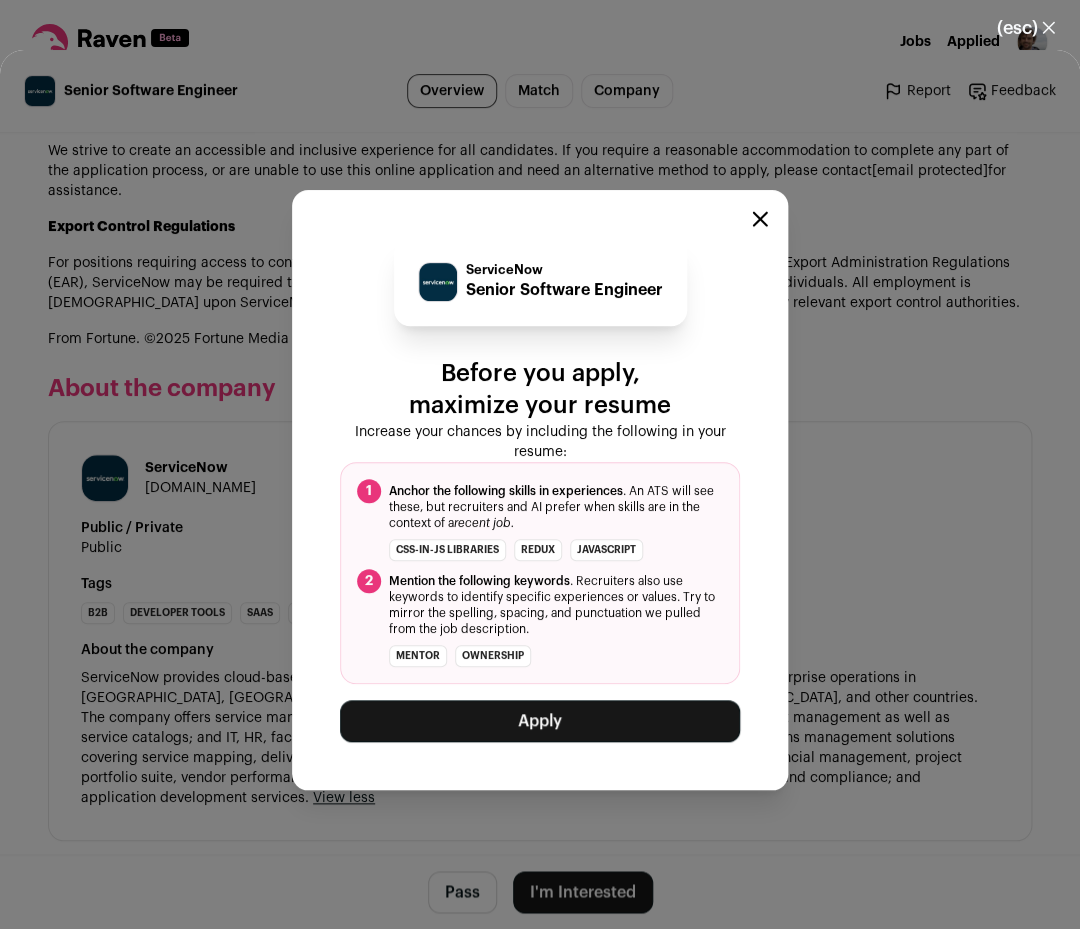 click 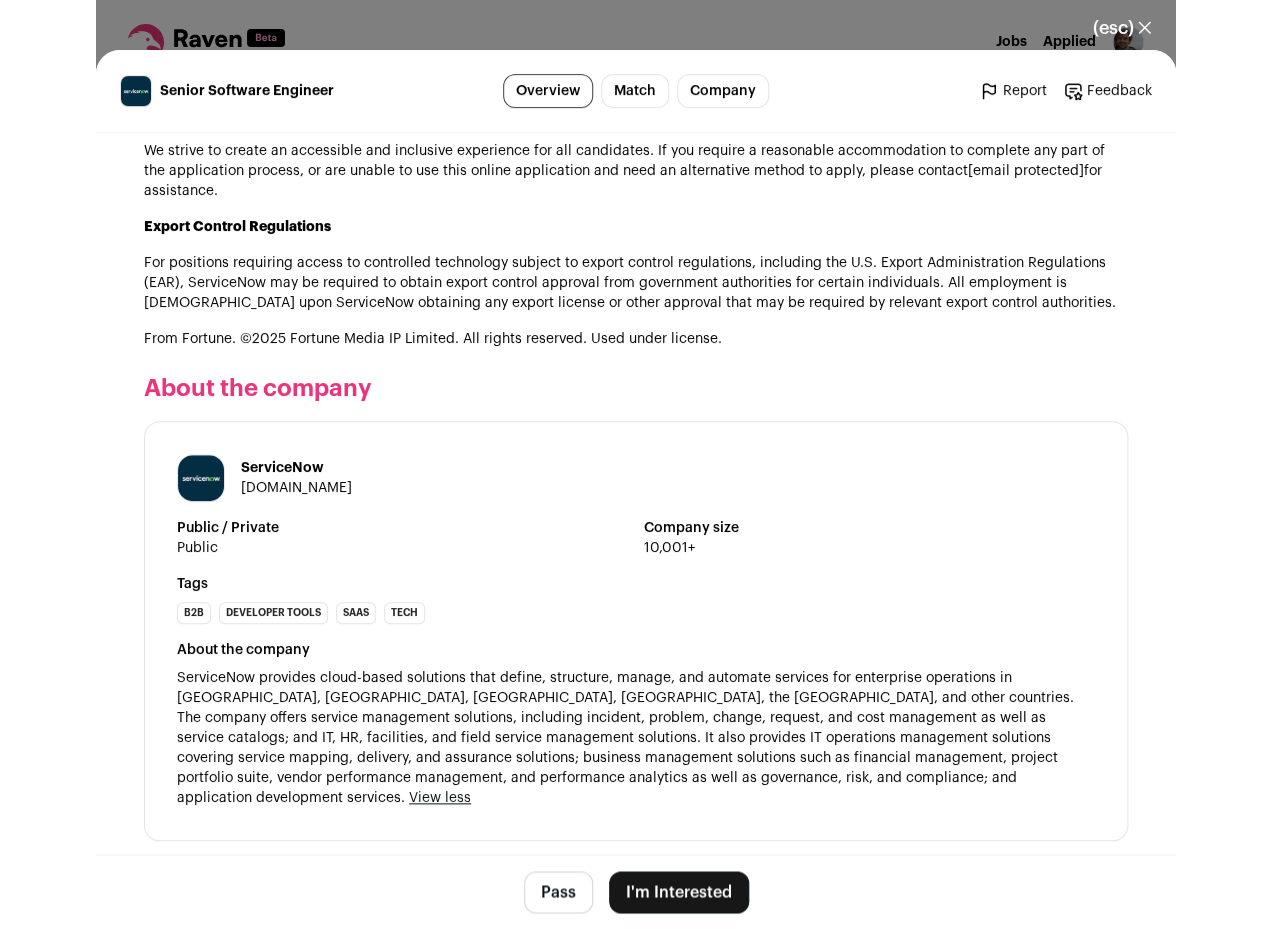 scroll, scrollTop: 2372, scrollLeft: 0, axis: vertical 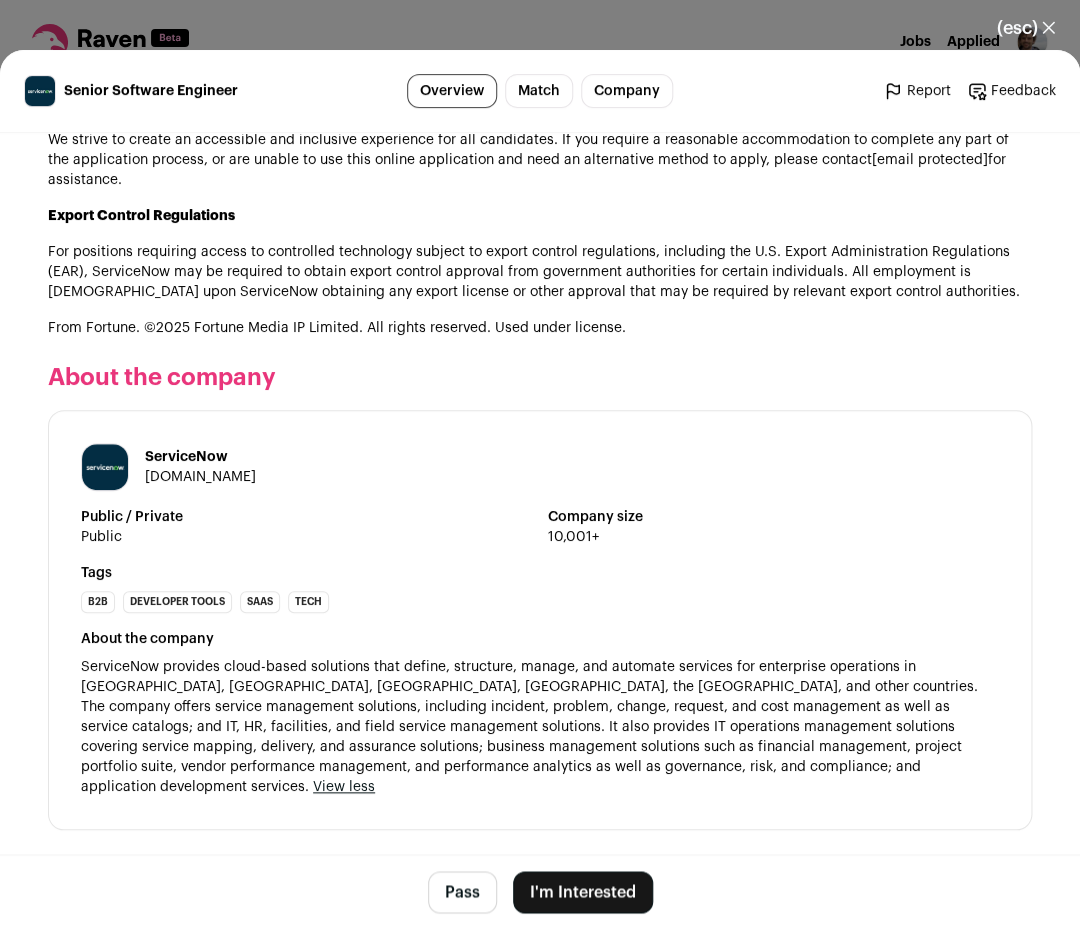 click on "I'm Interested" at bounding box center [583, 892] 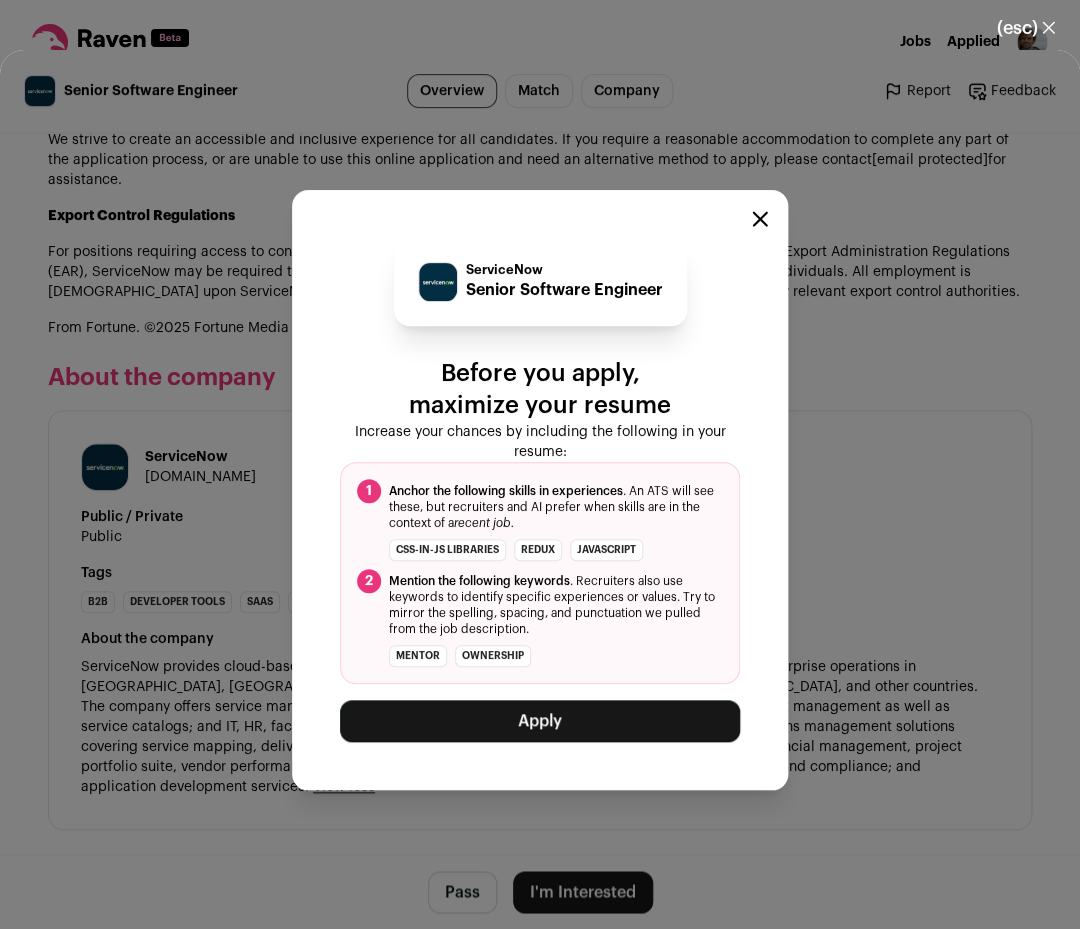 click on "Apply" at bounding box center [540, 721] 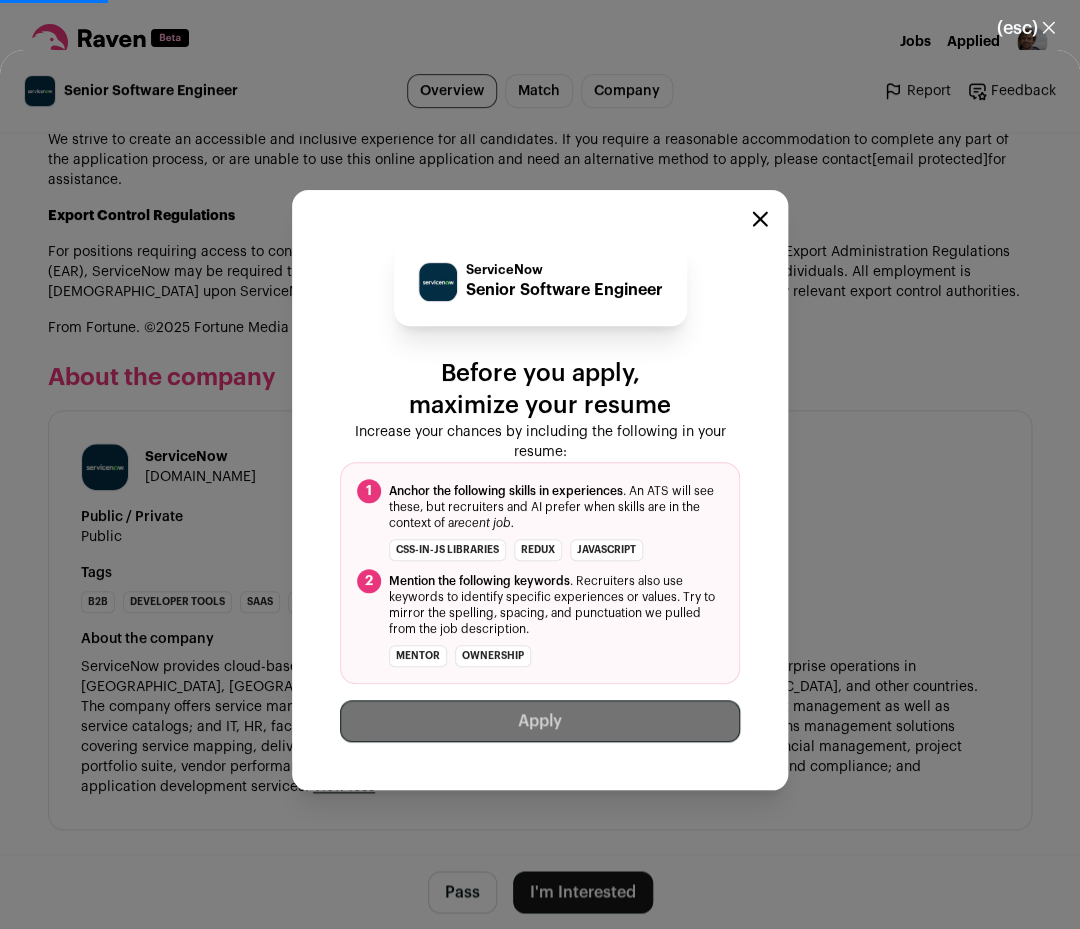 scroll, scrollTop: 2312, scrollLeft: 0, axis: vertical 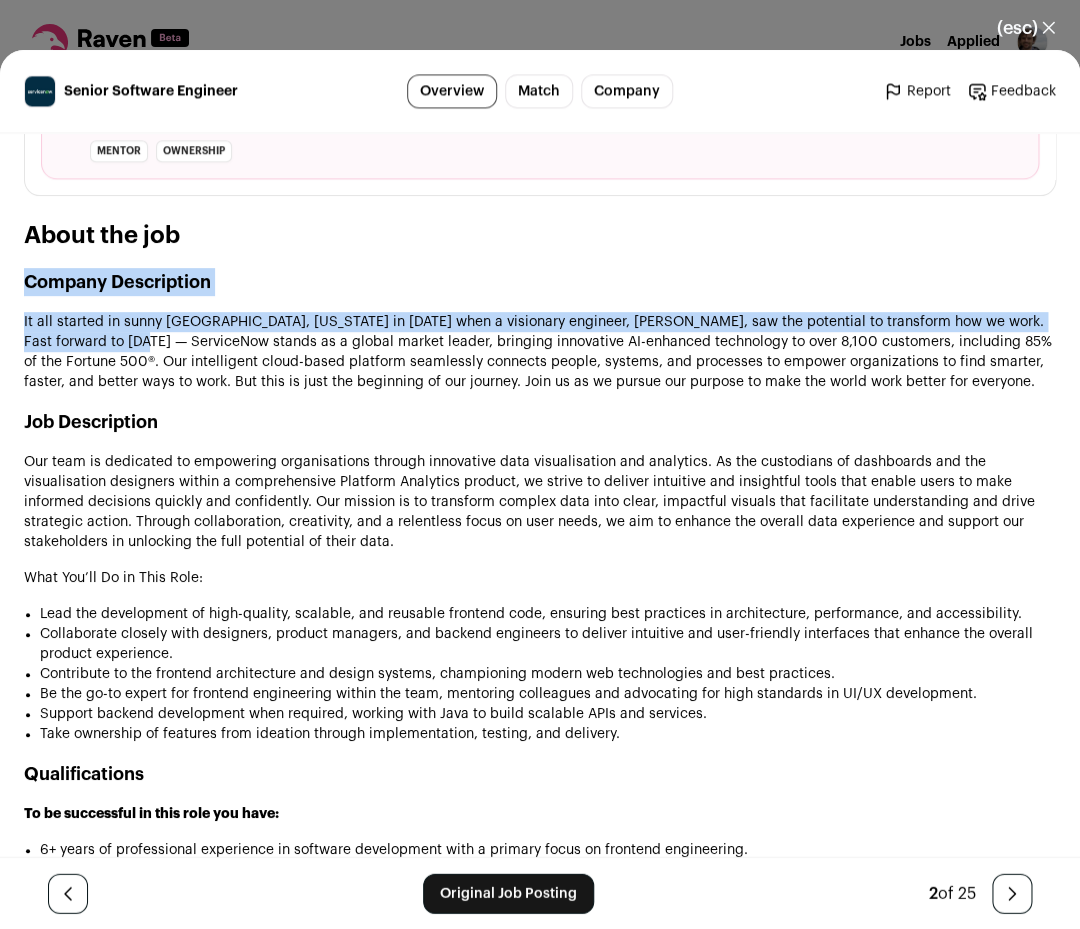drag, startPoint x: 30, startPoint y: 310, endPoint x: 98, endPoint y: 372, distance: 92.021736 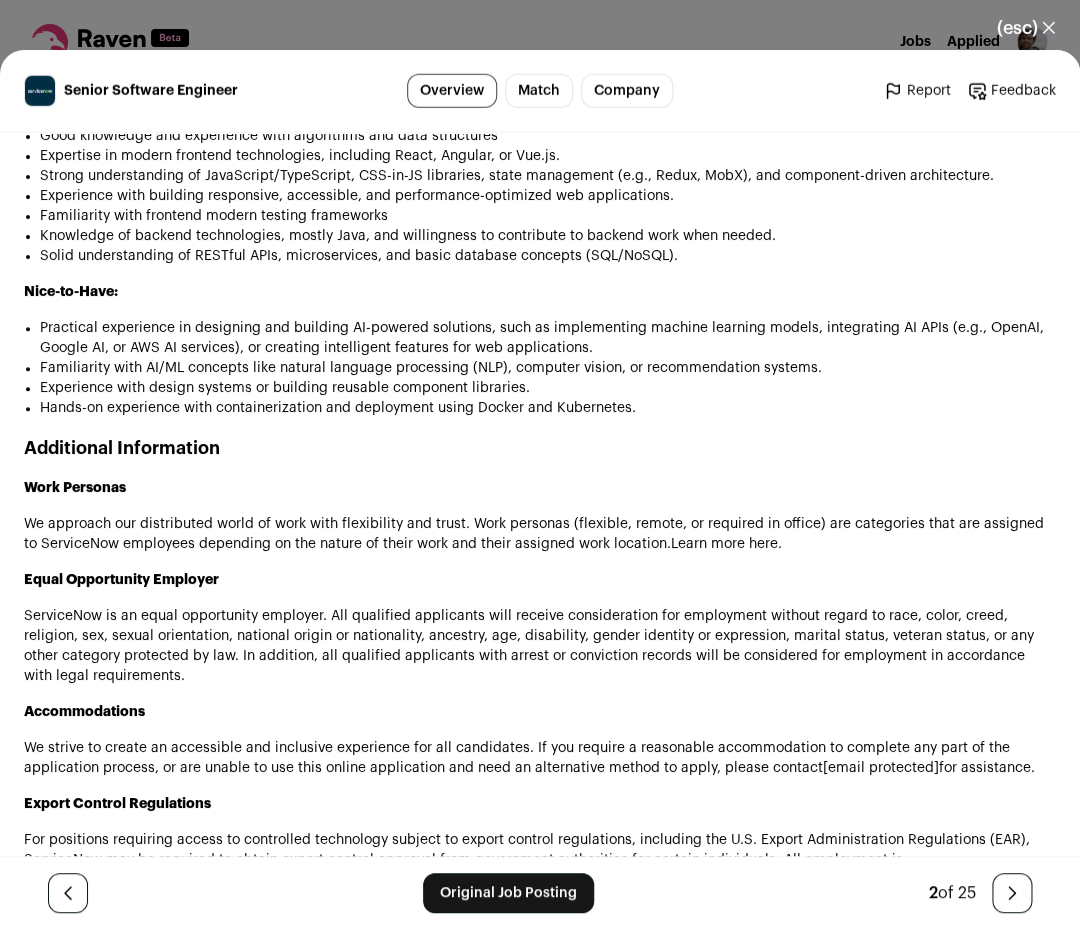 scroll, scrollTop: 1720, scrollLeft: 0, axis: vertical 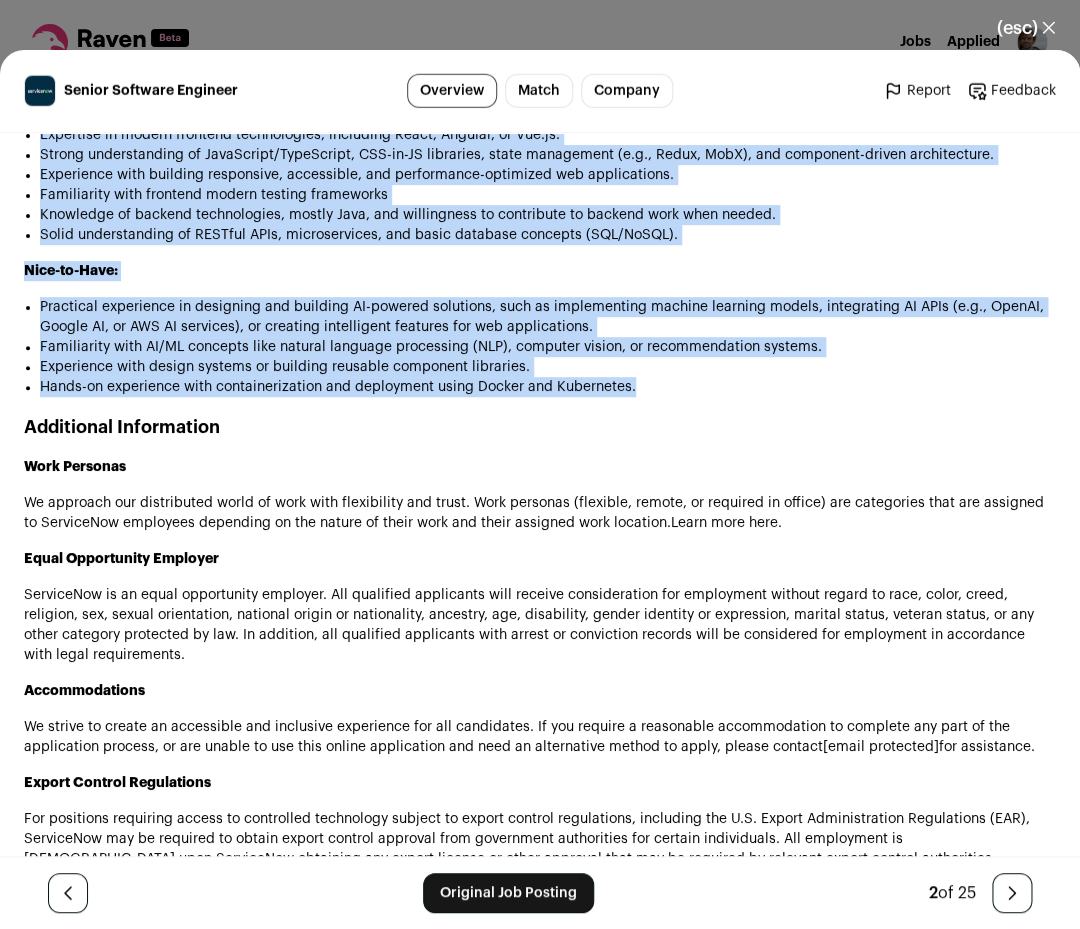 click on "Hands-on experience with containerization and deployment using Docker and Kubernetes." at bounding box center [548, 387] 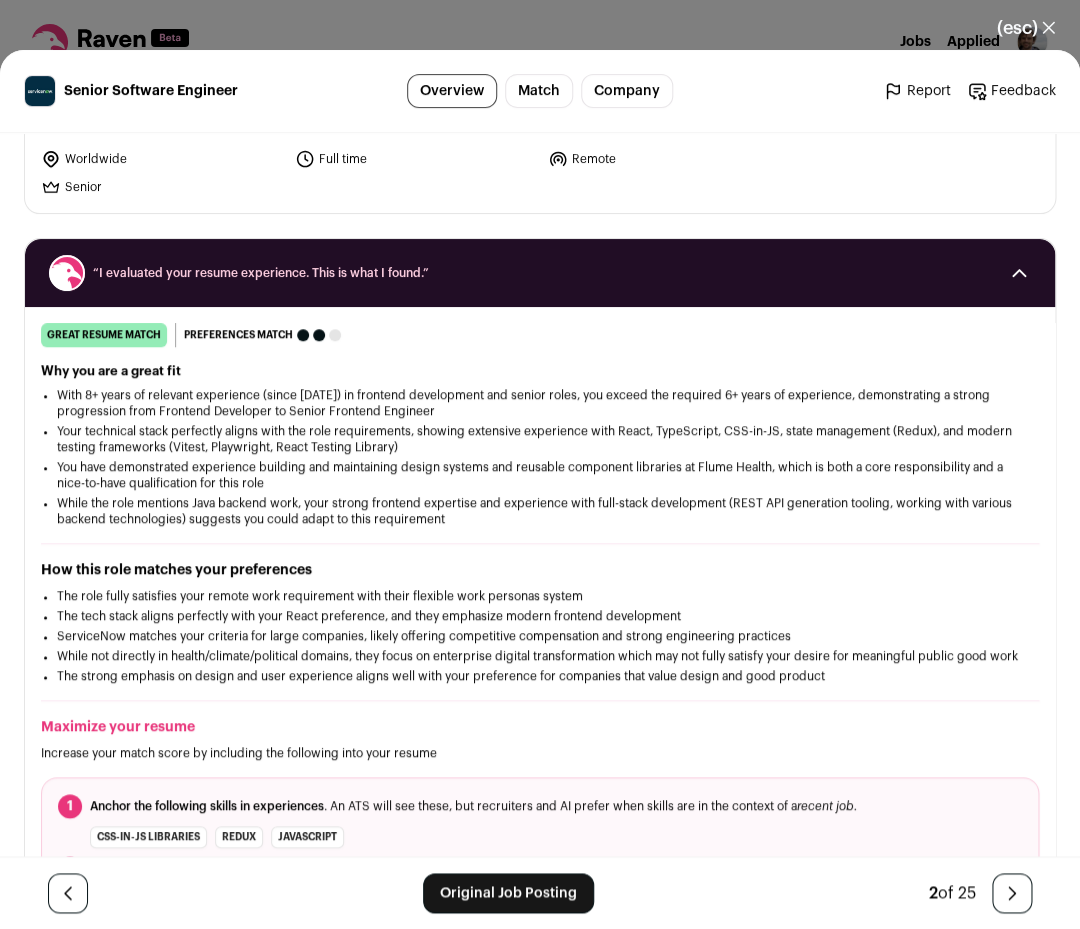 scroll, scrollTop: 191, scrollLeft: 0, axis: vertical 